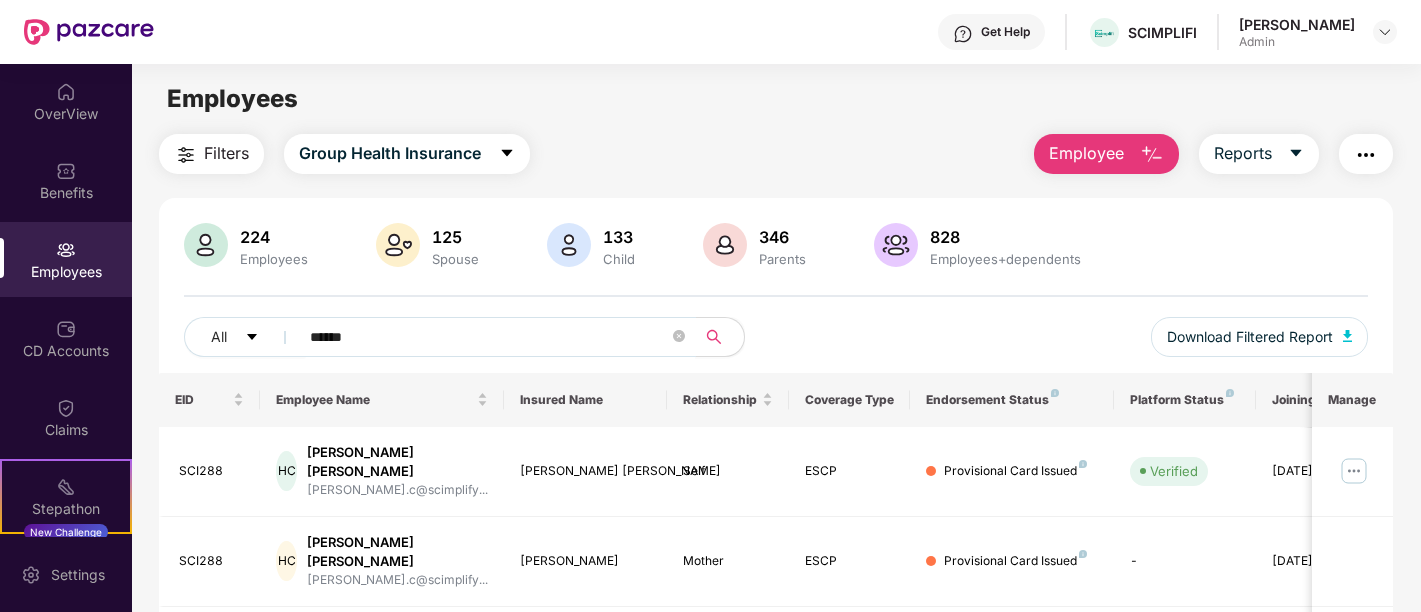 scroll, scrollTop: 0, scrollLeft: 0, axis: both 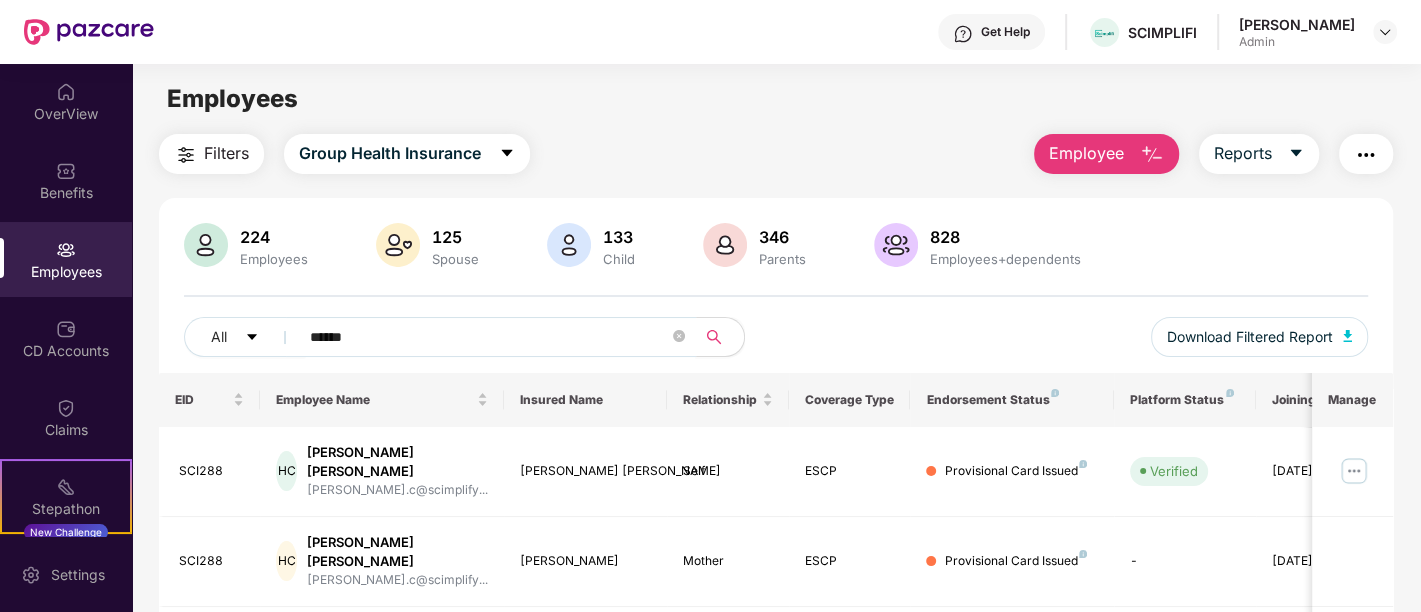 click on "*****" at bounding box center (489, 337) 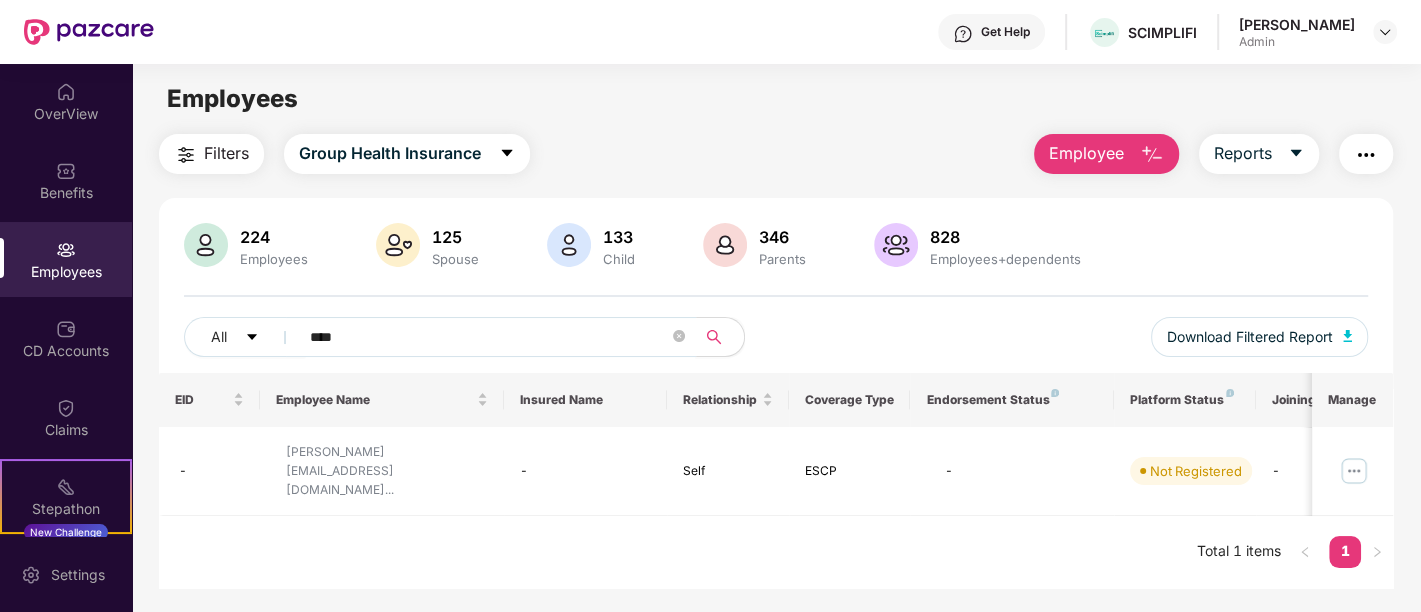 type on "****" 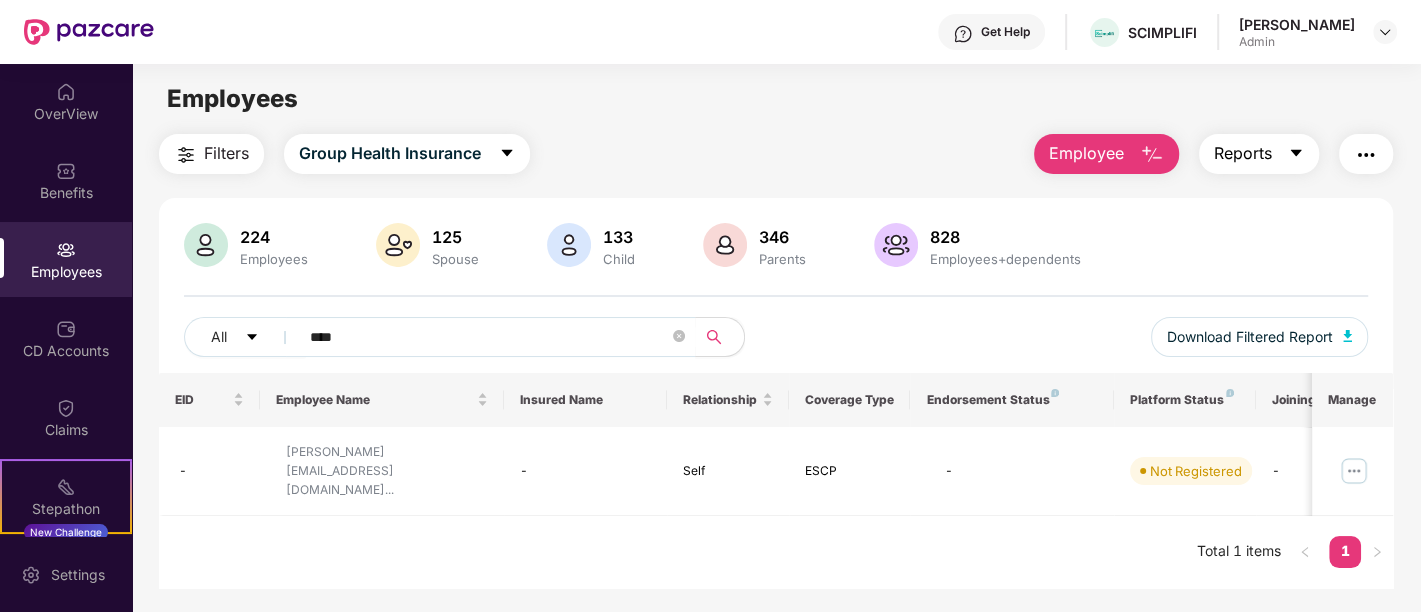 click on "Reports" at bounding box center (1259, 154) 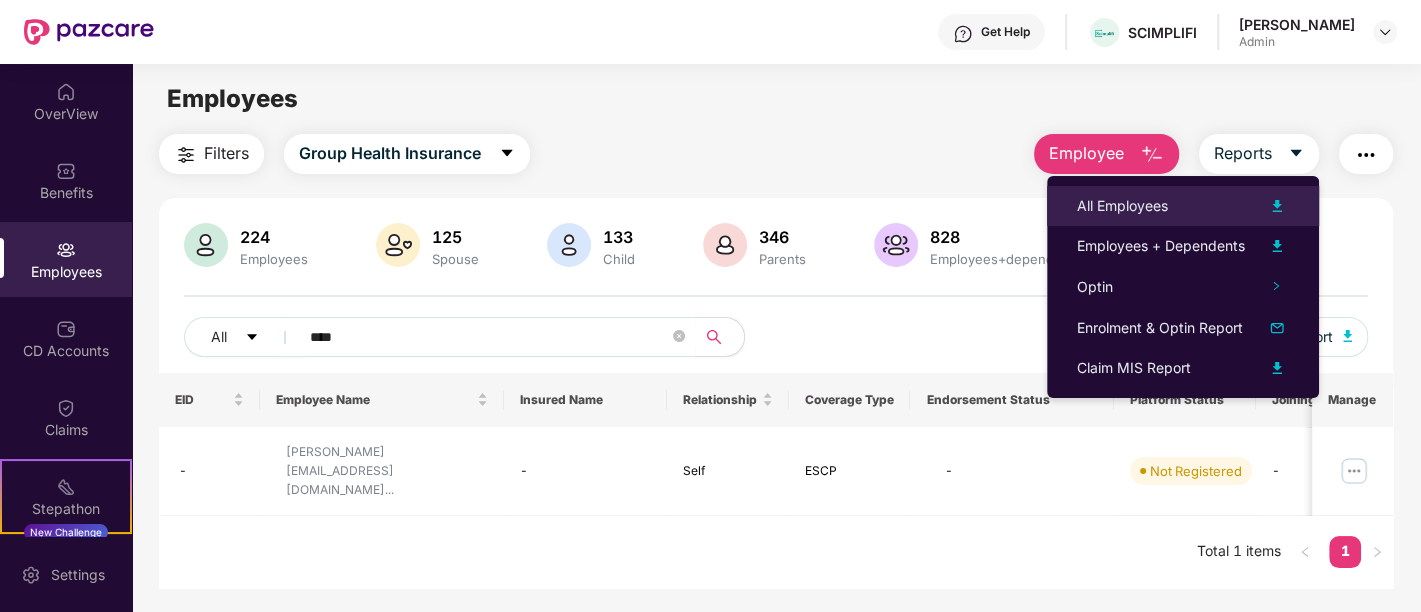 click at bounding box center [1277, 206] 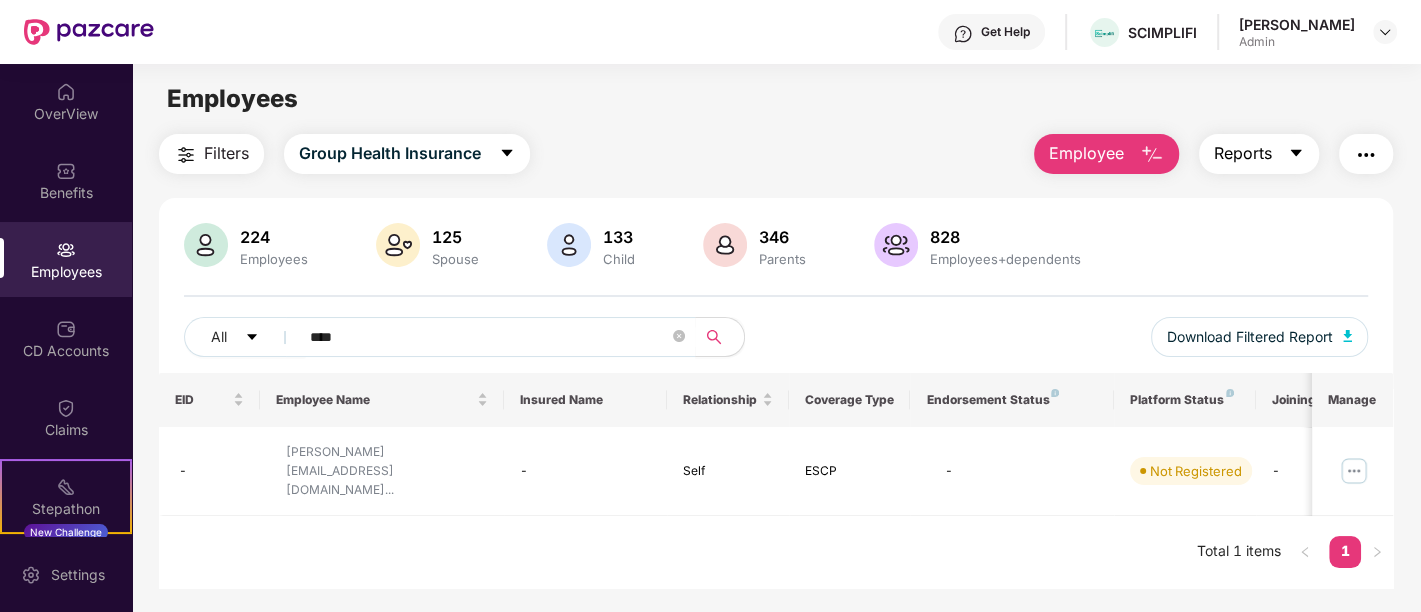 click on "Reports" at bounding box center [1259, 154] 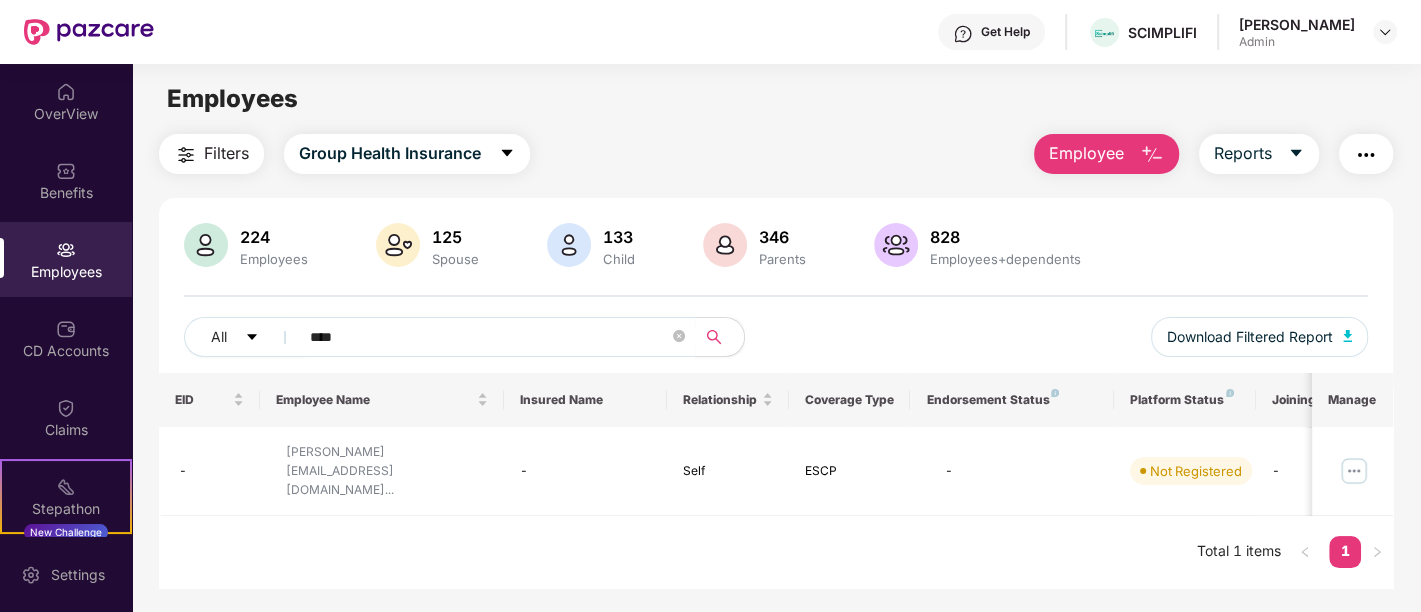 click on "Filters Group Health Insurance Employee  Reports" at bounding box center (776, 154) 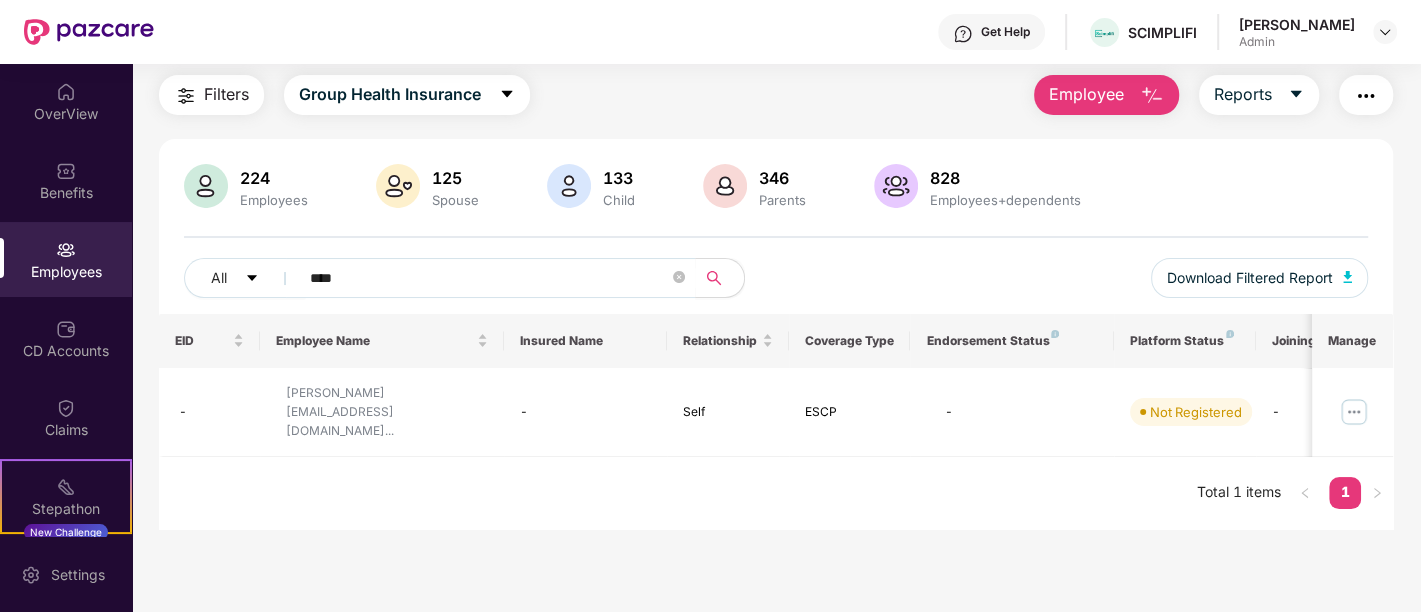 scroll, scrollTop: 63, scrollLeft: 0, axis: vertical 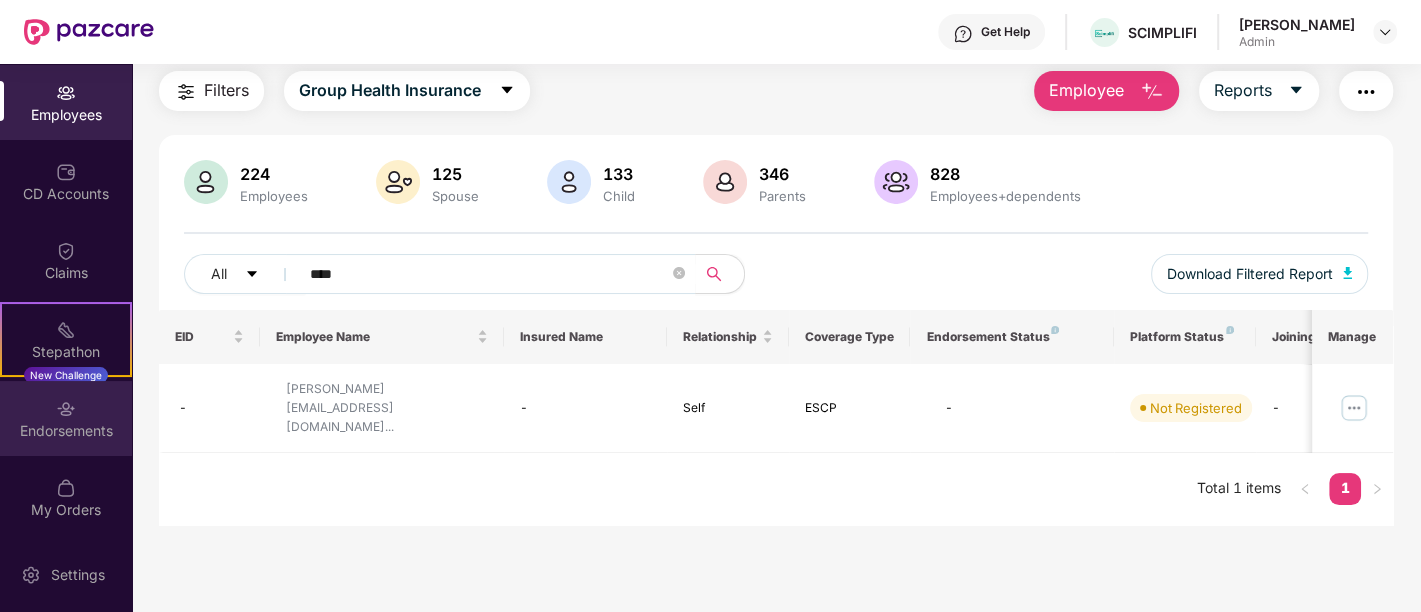 click on "Endorsements" at bounding box center [66, 431] 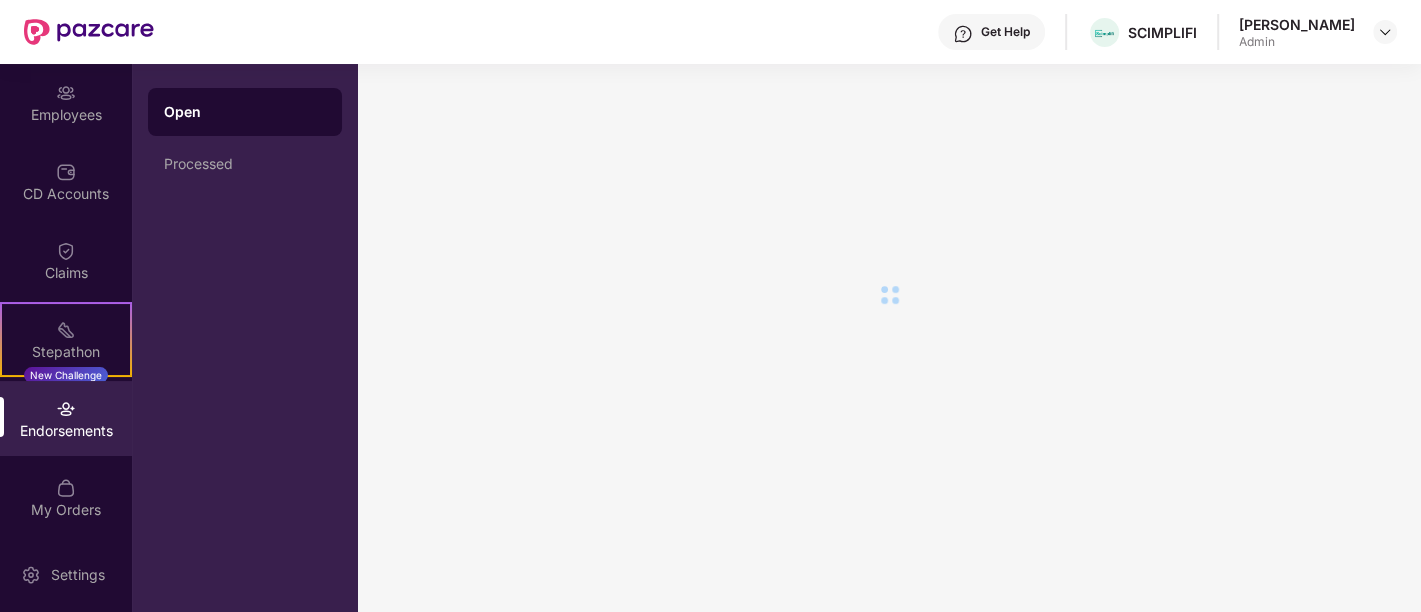 scroll, scrollTop: 0, scrollLeft: 0, axis: both 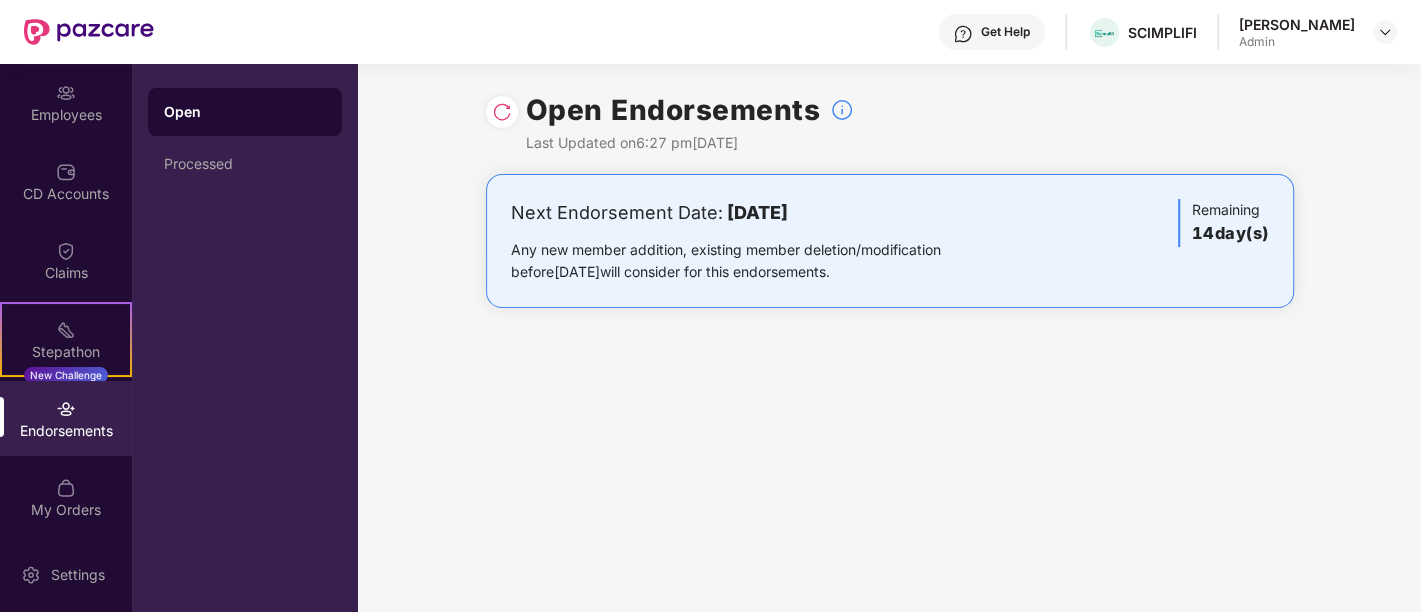 click on "Any new member addition, existing member deletion/modification before  [DATE]  will consider for this endorsements." at bounding box center (757, 261) 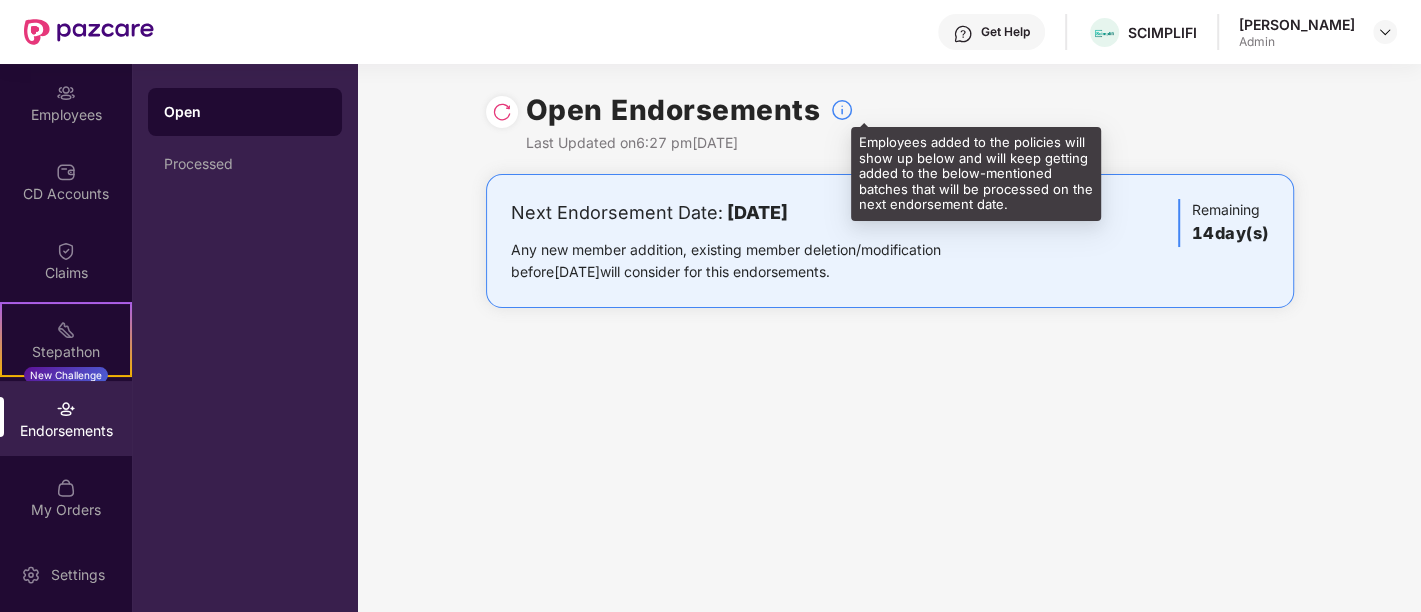click at bounding box center (842, 110) 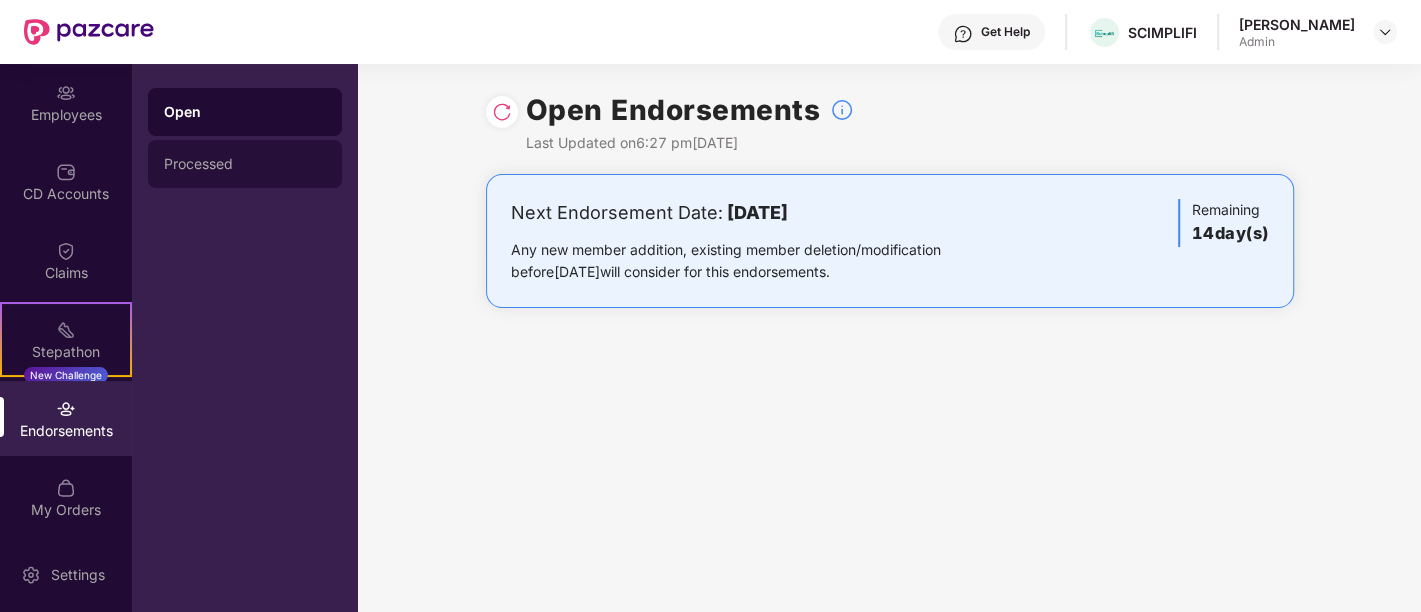 click on "Processed" at bounding box center (245, 164) 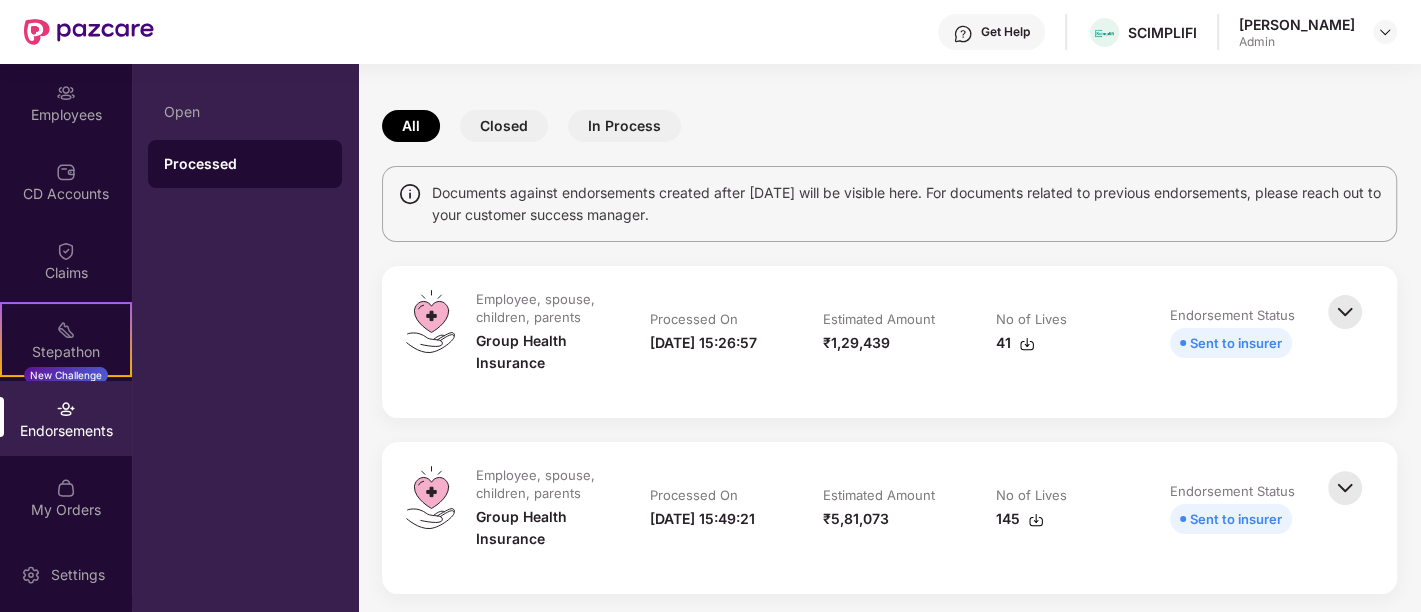 scroll, scrollTop: 60, scrollLeft: 0, axis: vertical 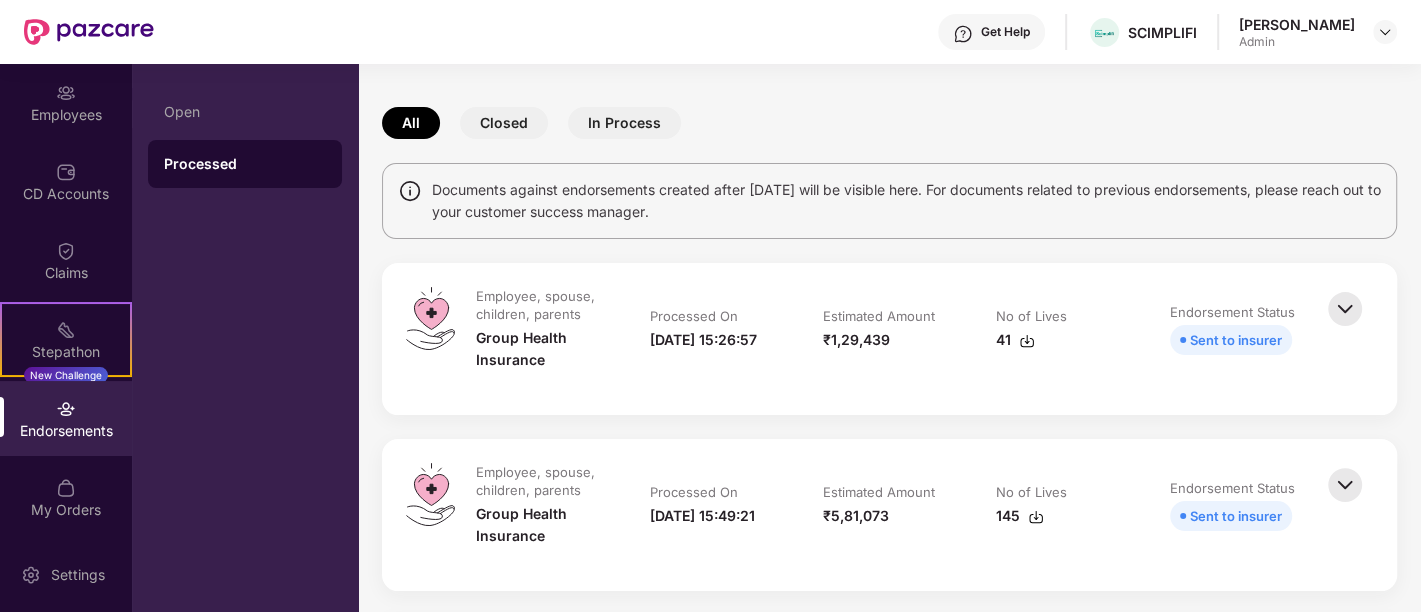 click at bounding box center [1345, 309] 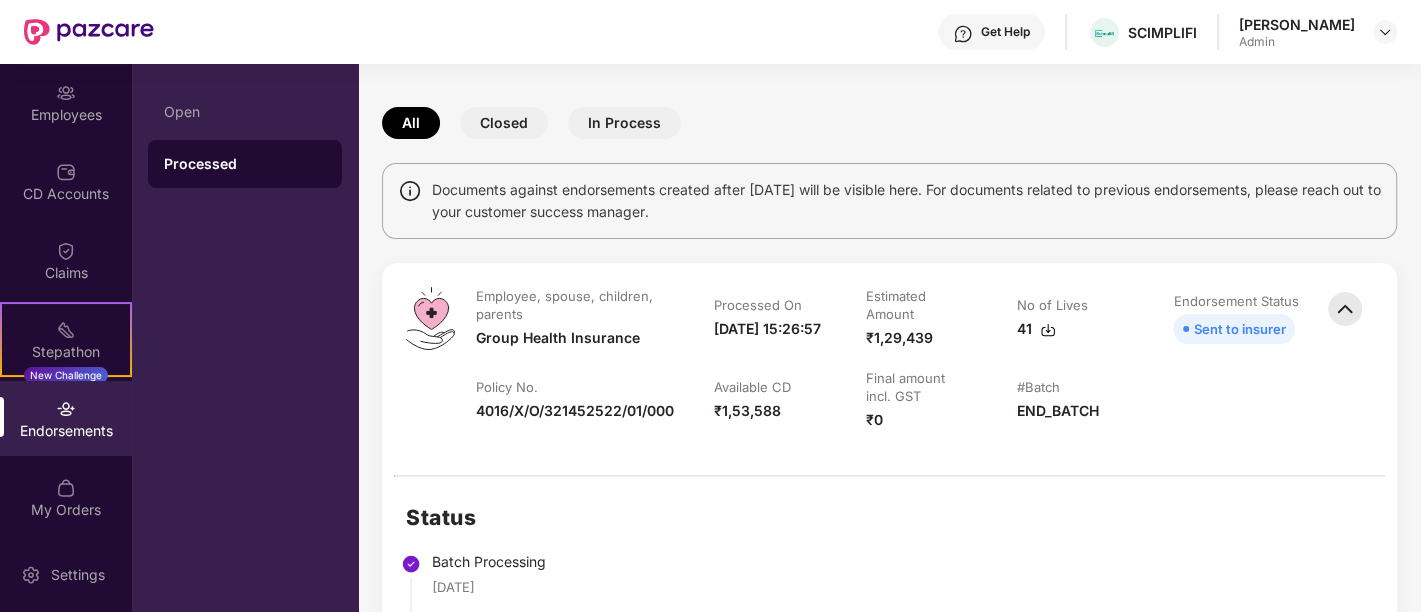 click at bounding box center [1345, 309] 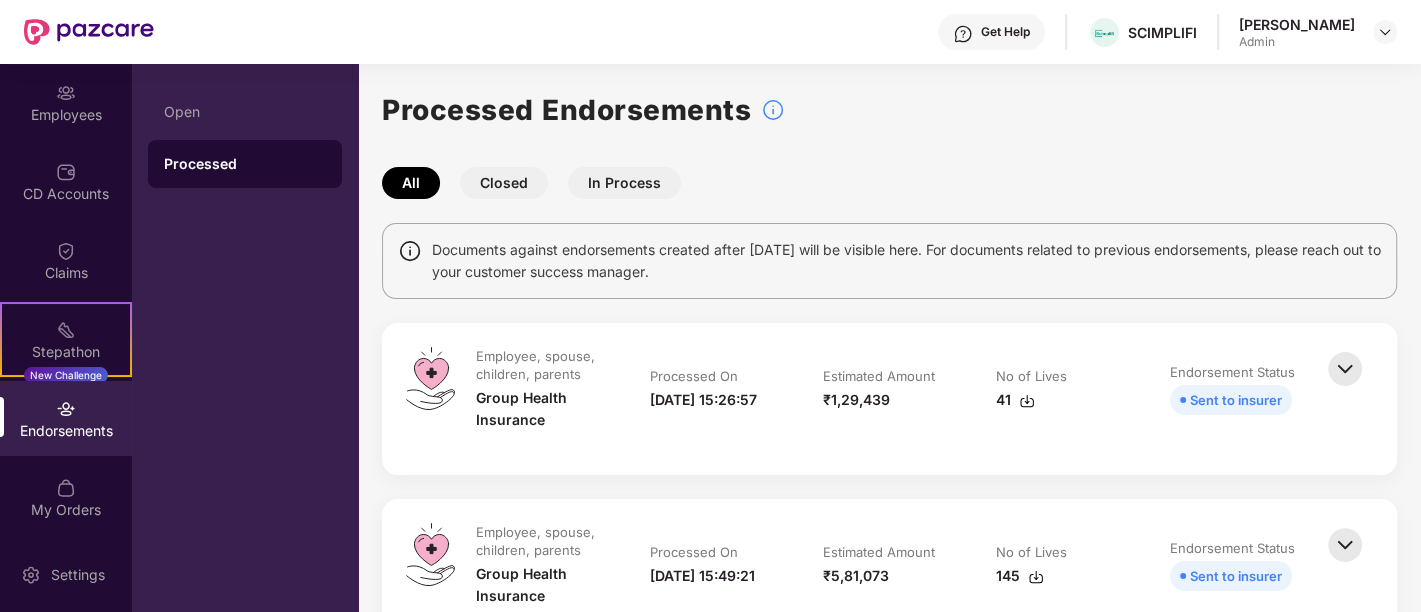 scroll, scrollTop: 92, scrollLeft: 0, axis: vertical 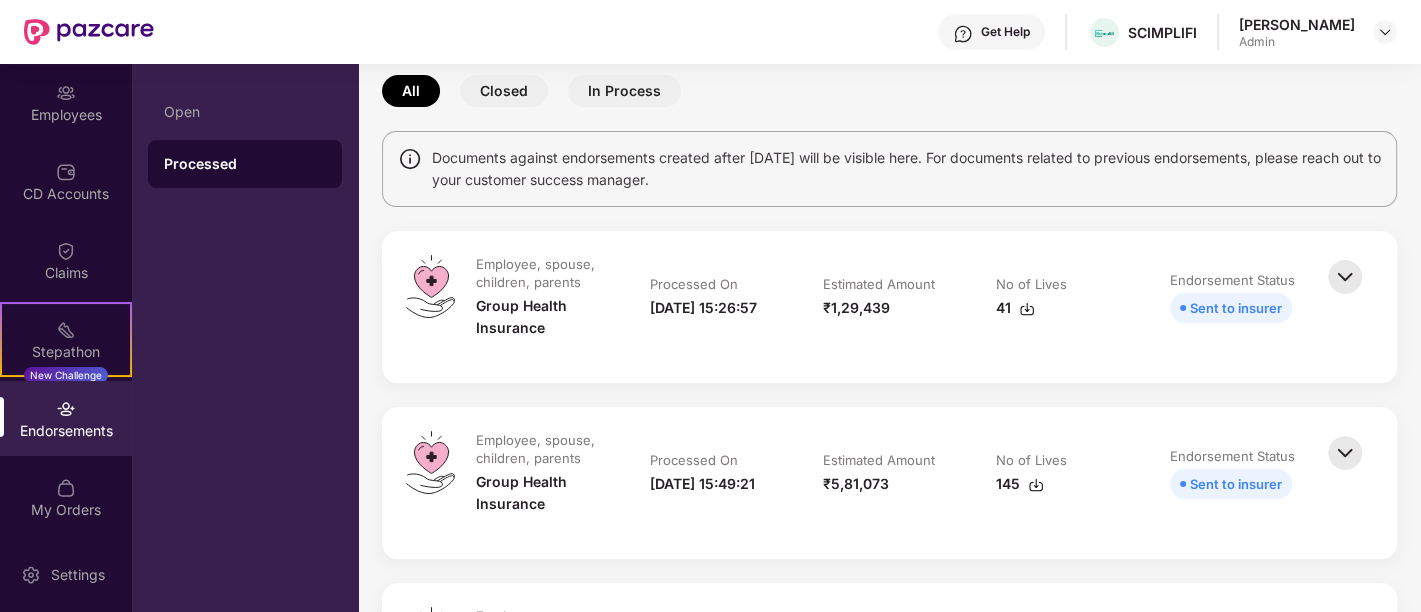 click at bounding box center [1345, 277] 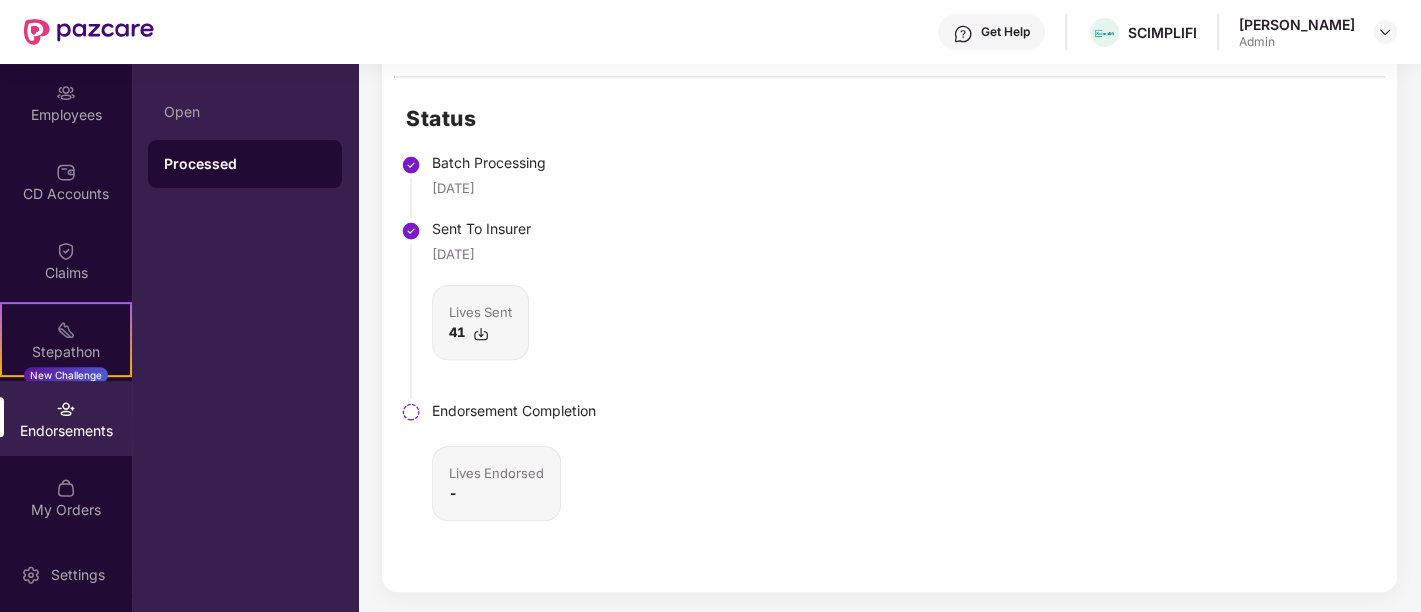 scroll, scrollTop: 461, scrollLeft: 0, axis: vertical 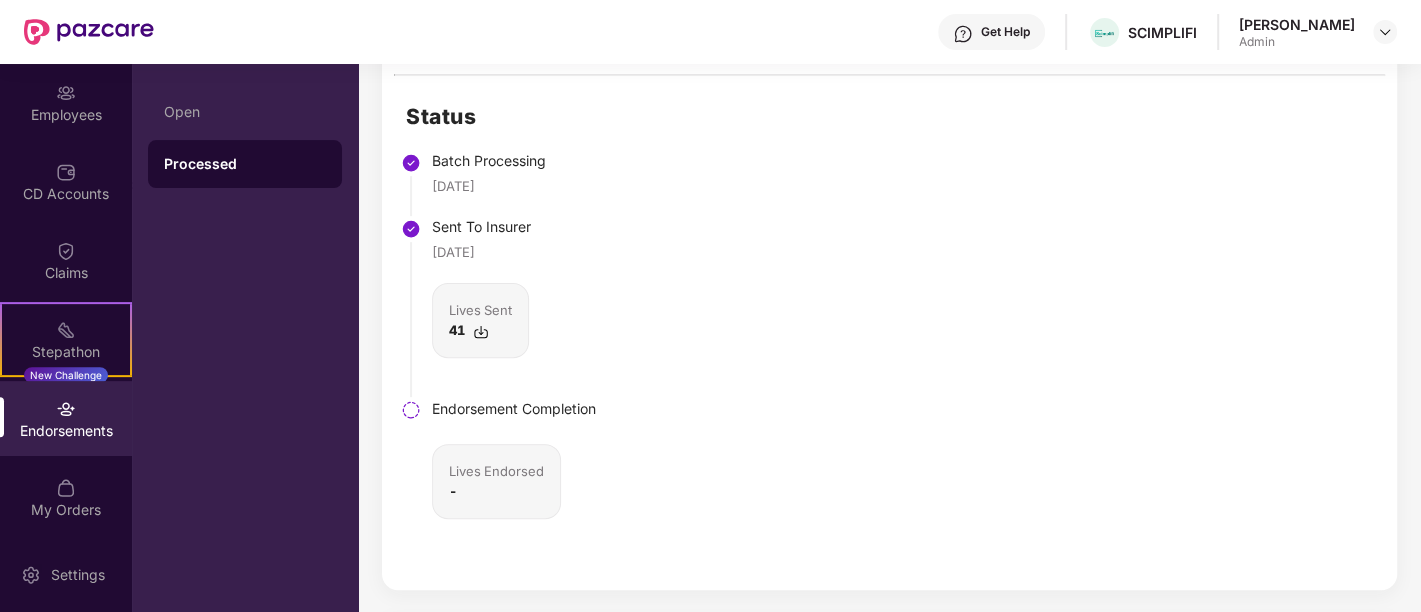 click at bounding box center (481, 332) 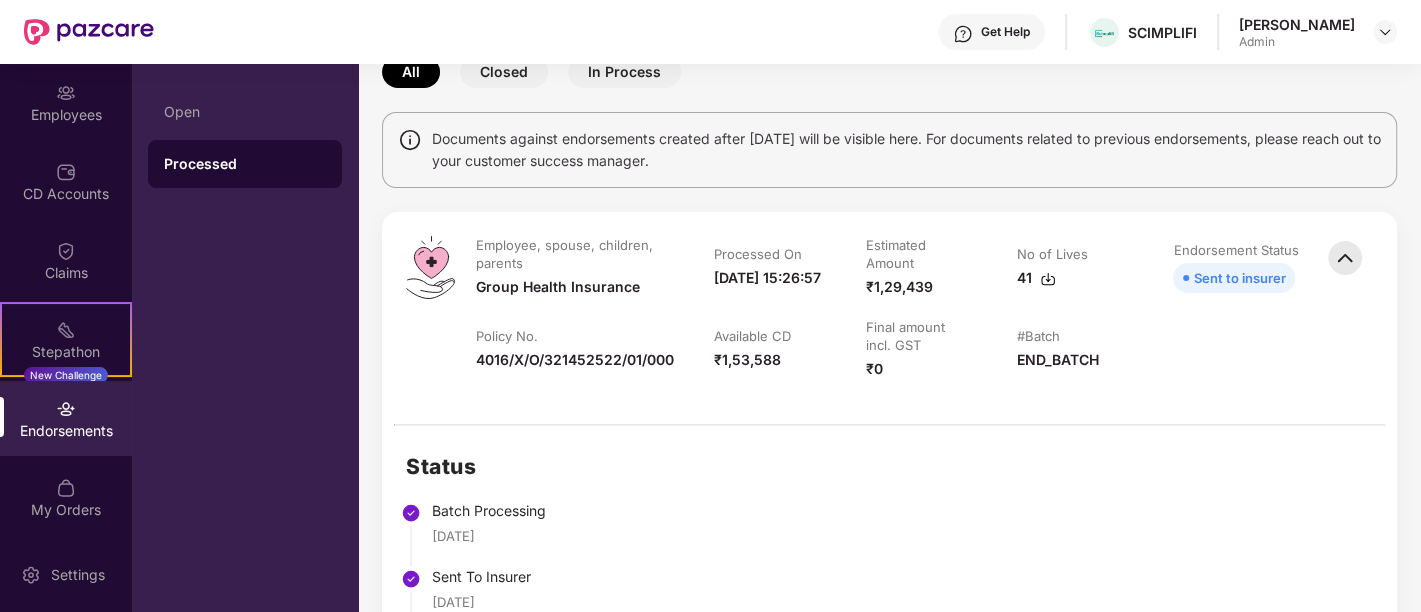 scroll, scrollTop: 101, scrollLeft: 0, axis: vertical 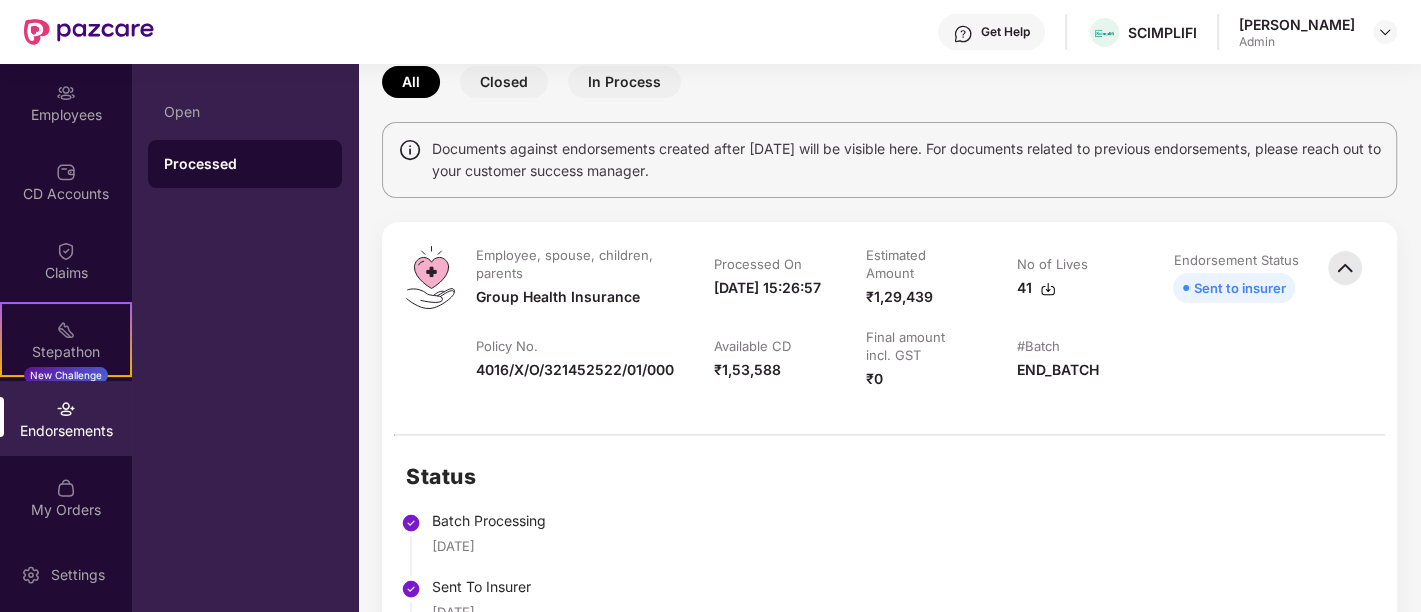 click at bounding box center [1345, 268] 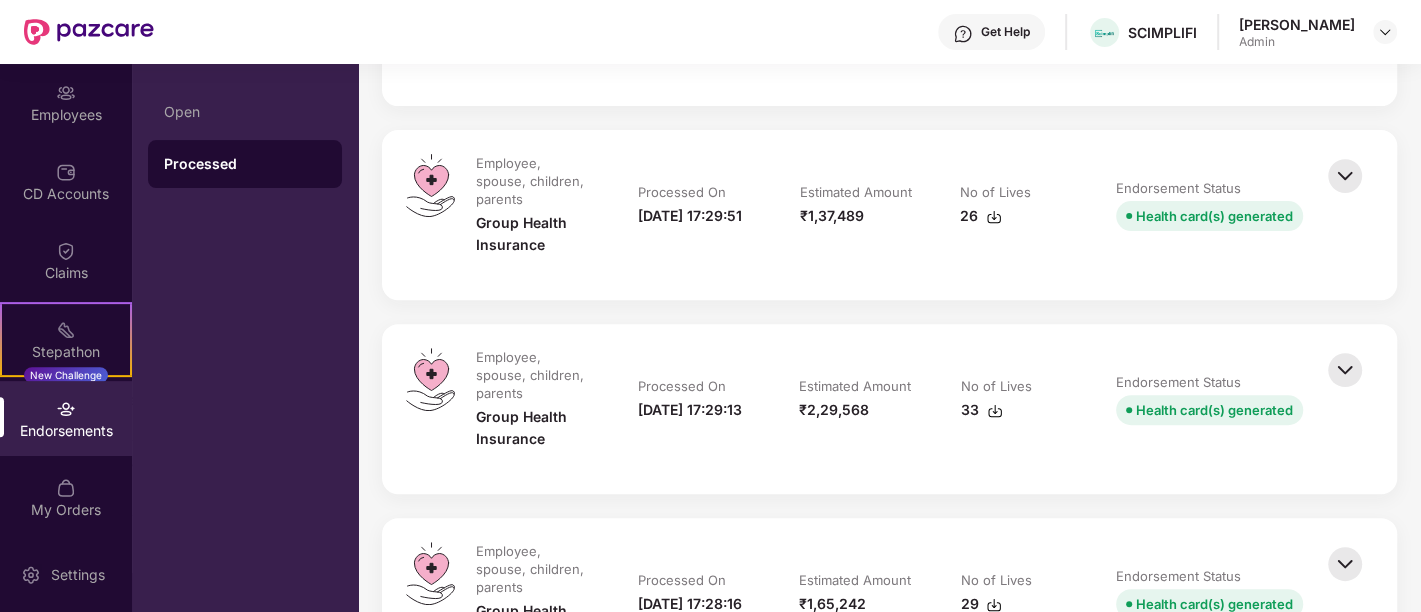 scroll, scrollTop: 5940, scrollLeft: 0, axis: vertical 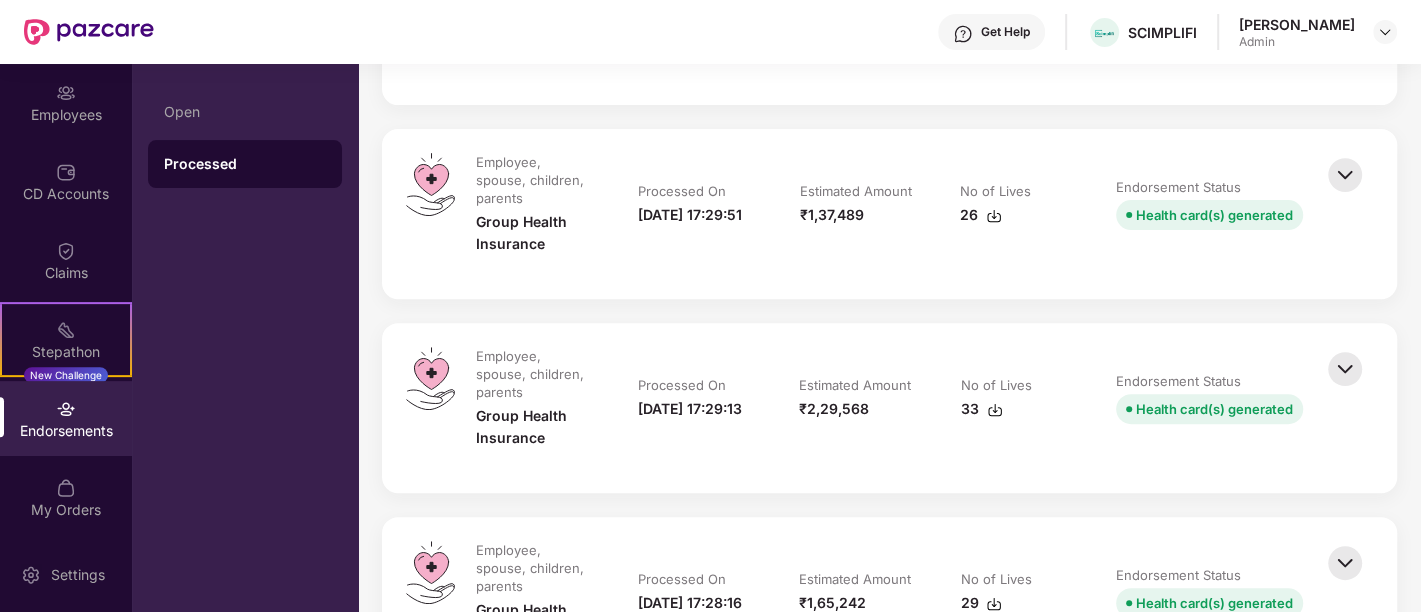 click at bounding box center (1345, 757) 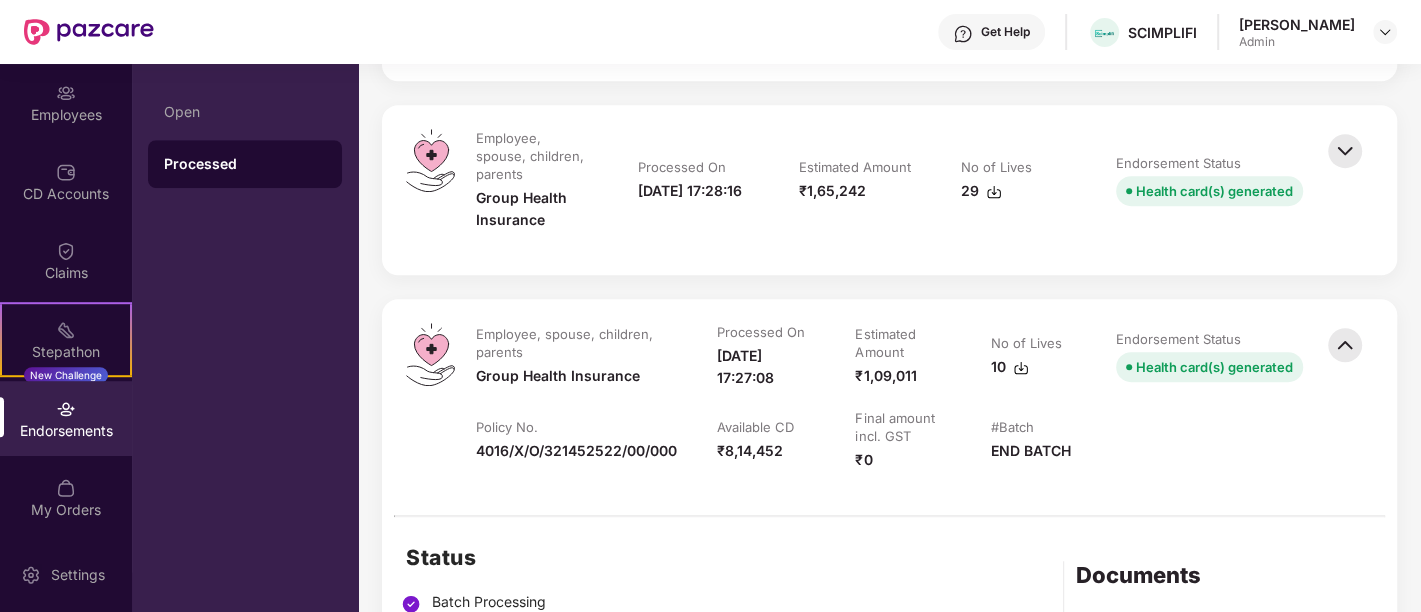 scroll, scrollTop: 6353, scrollLeft: 0, axis: vertical 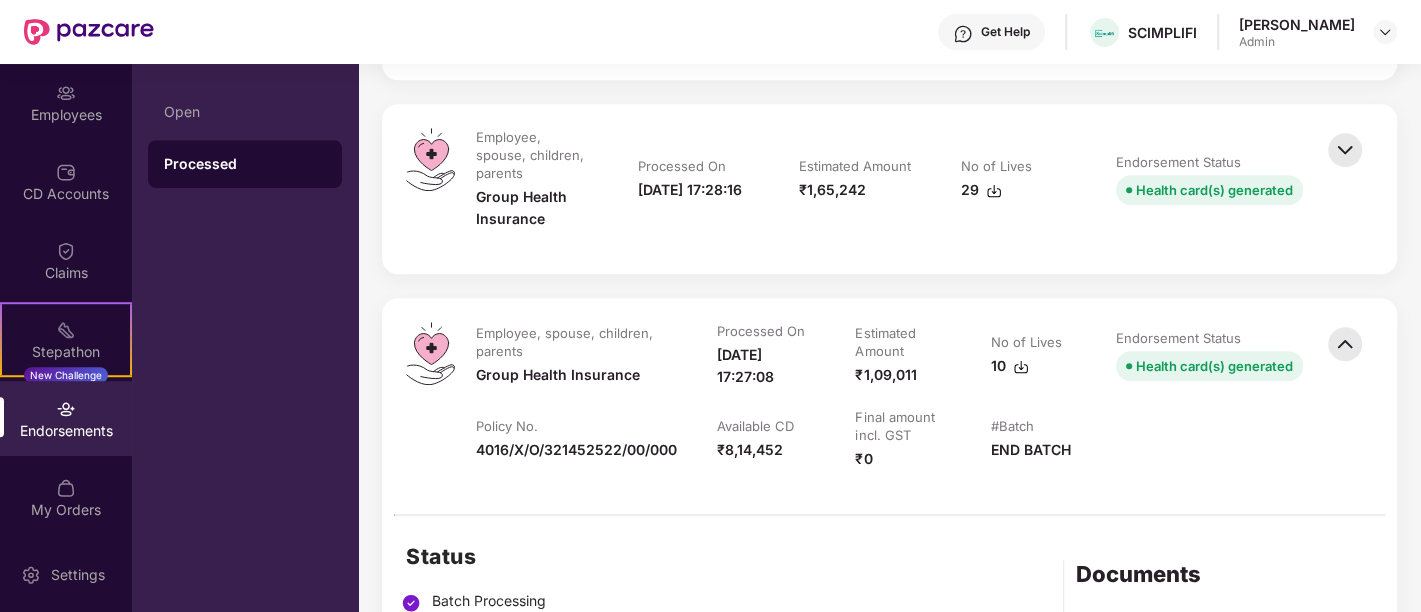 click at bounding box center [481, 953] 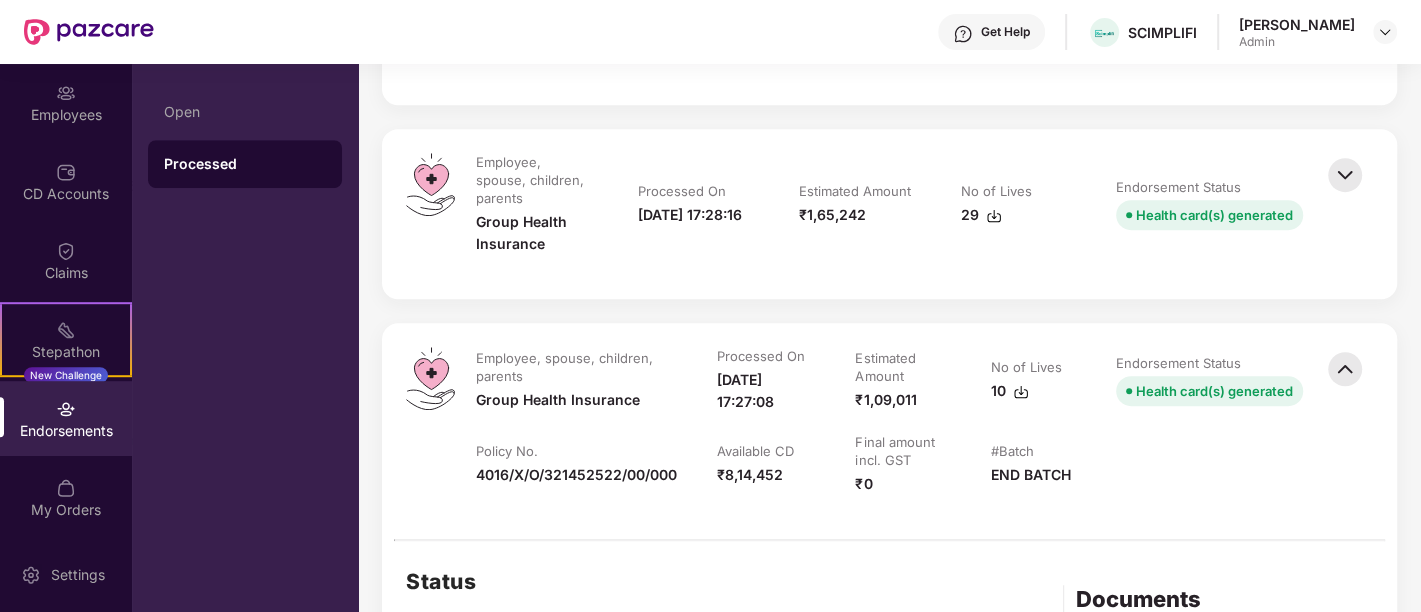 scroll, scrollTop: 6328, scrollLeft: 0, axis: vertical 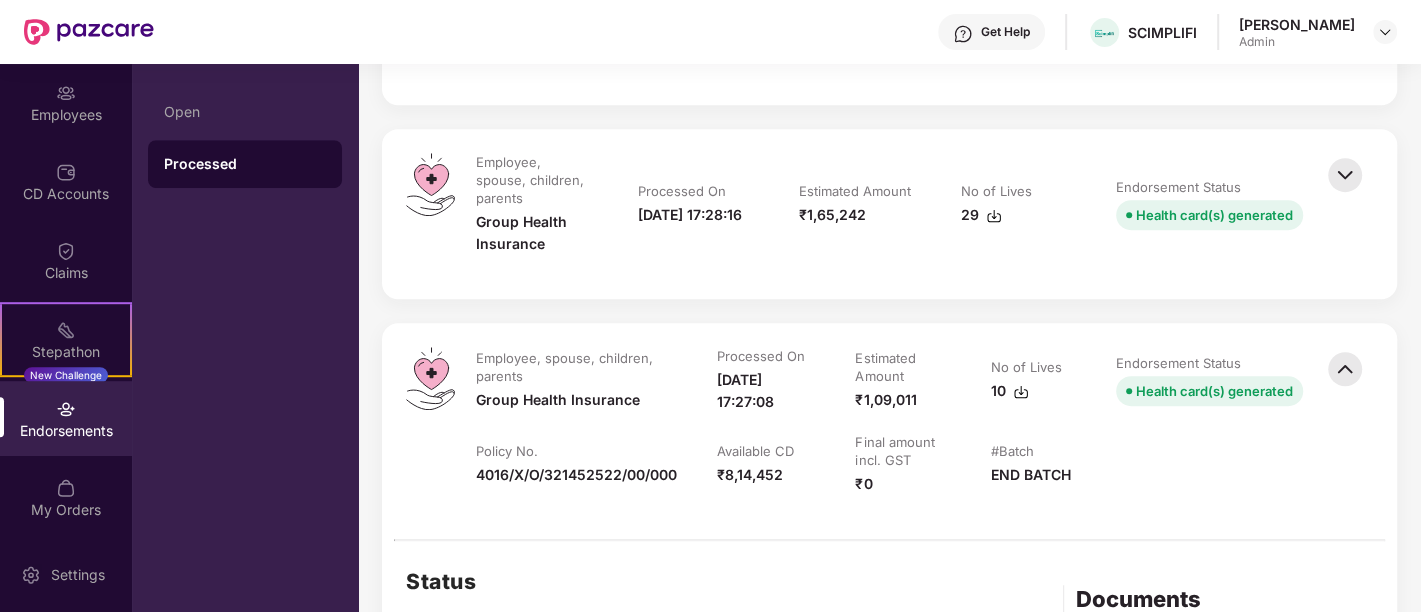 click at bounding box center [481, 978] 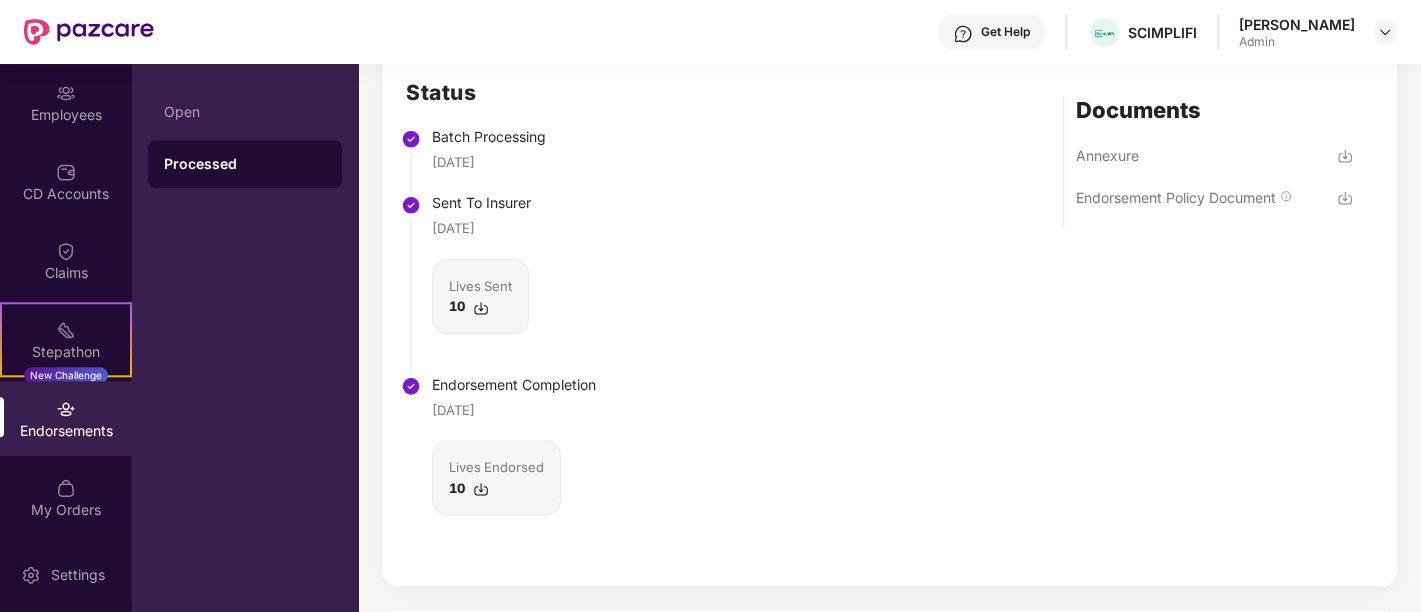 scroll, scrollTop: 6822, scrollLeft: 0, axis: vertical 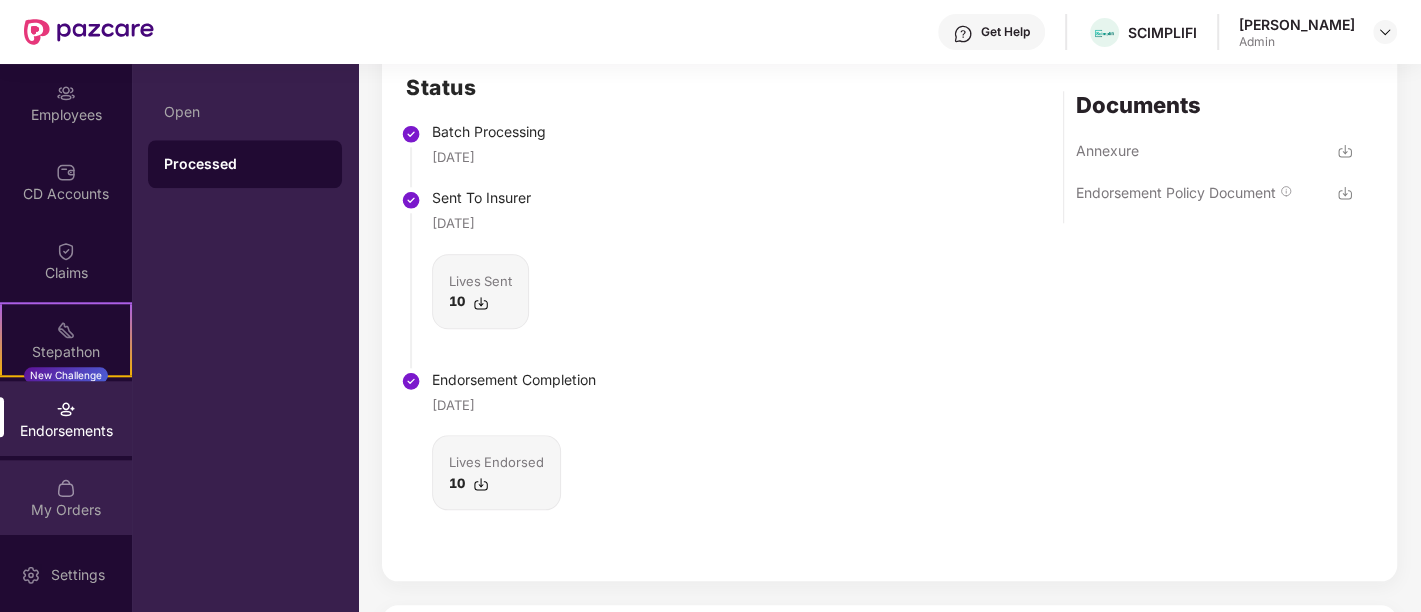 click on "My Orders" at bounding box center (66, 497) 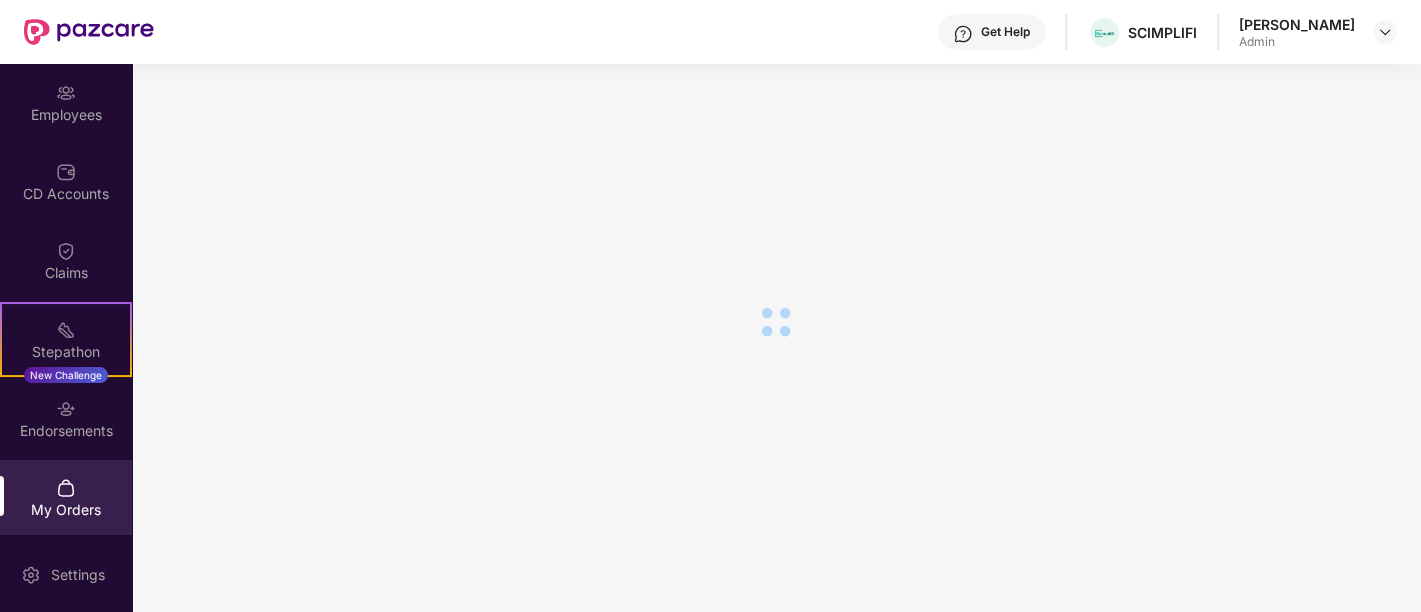 scroll, scrollTop: 246, scrollLeft: 0, axis: vertical 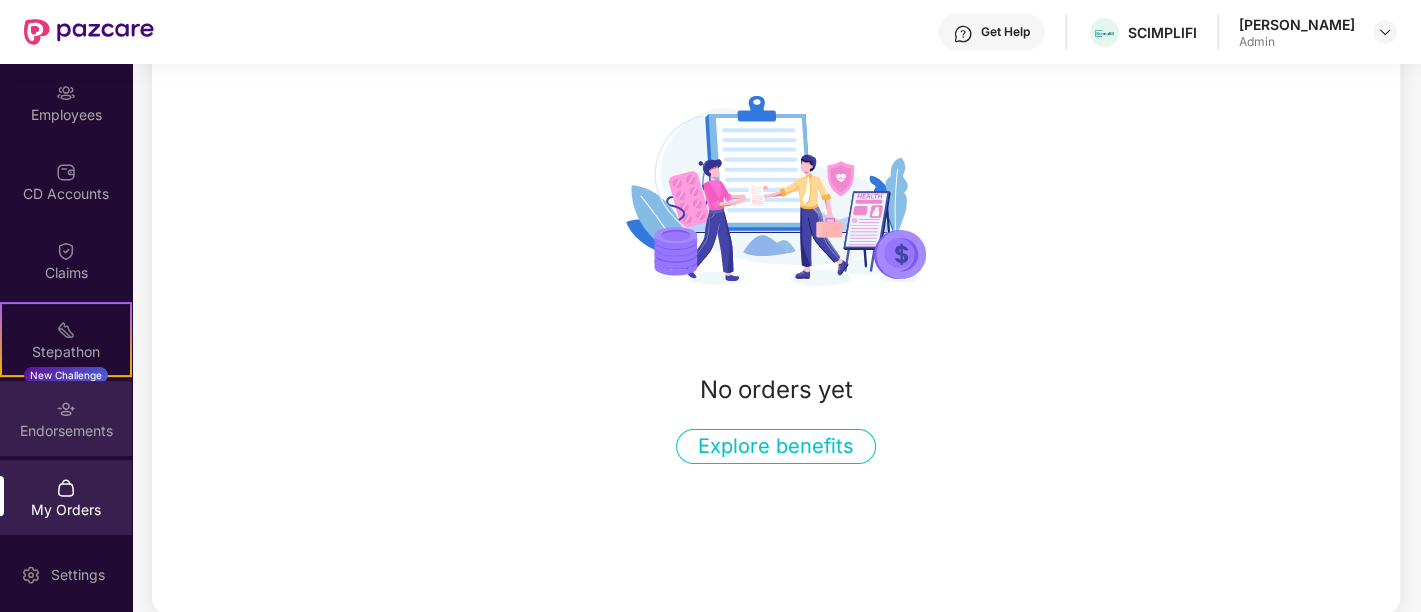 click on "Endorsements" at bounding box center [66, 418] 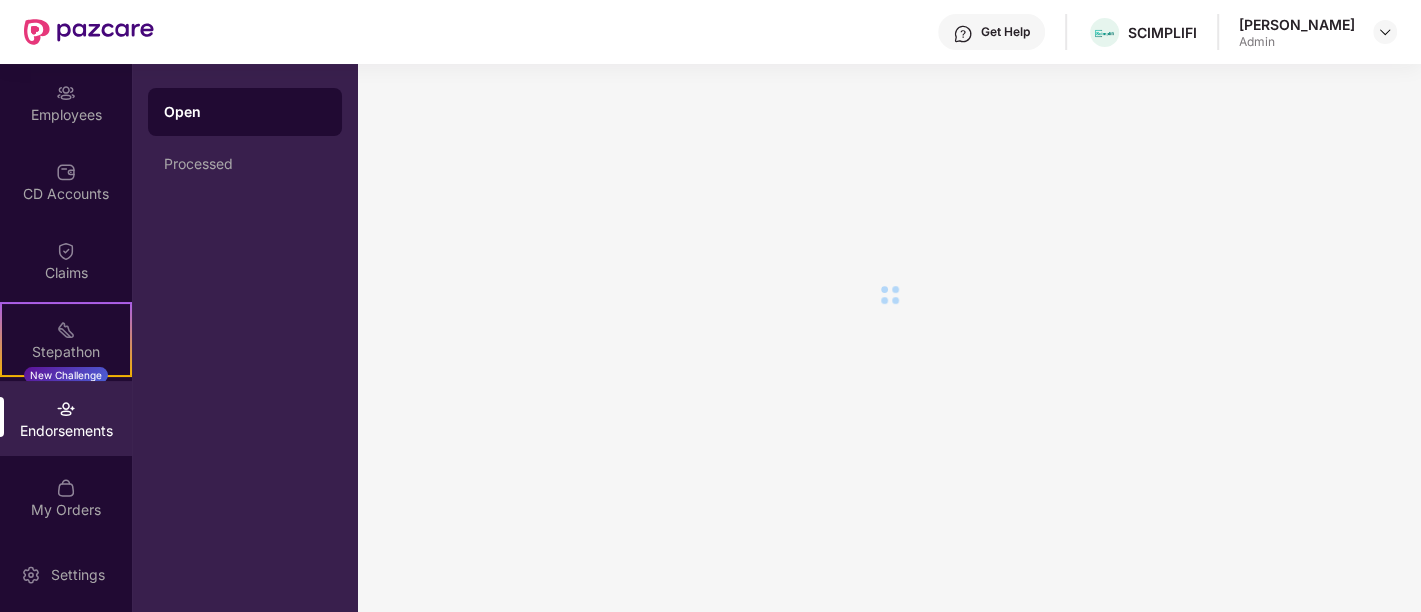 scroll, scrollTop: 0, scrollLeft: 0, axis: both 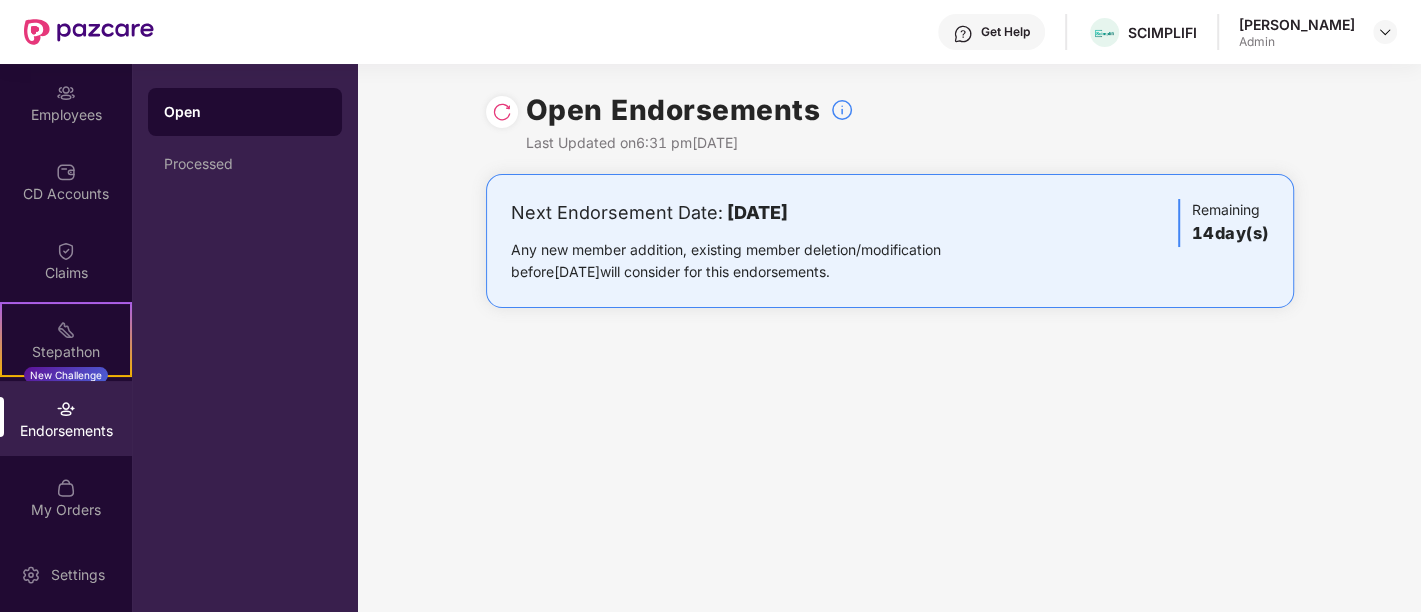 click on "Open Endorsements" at bounding box center [690, 110] 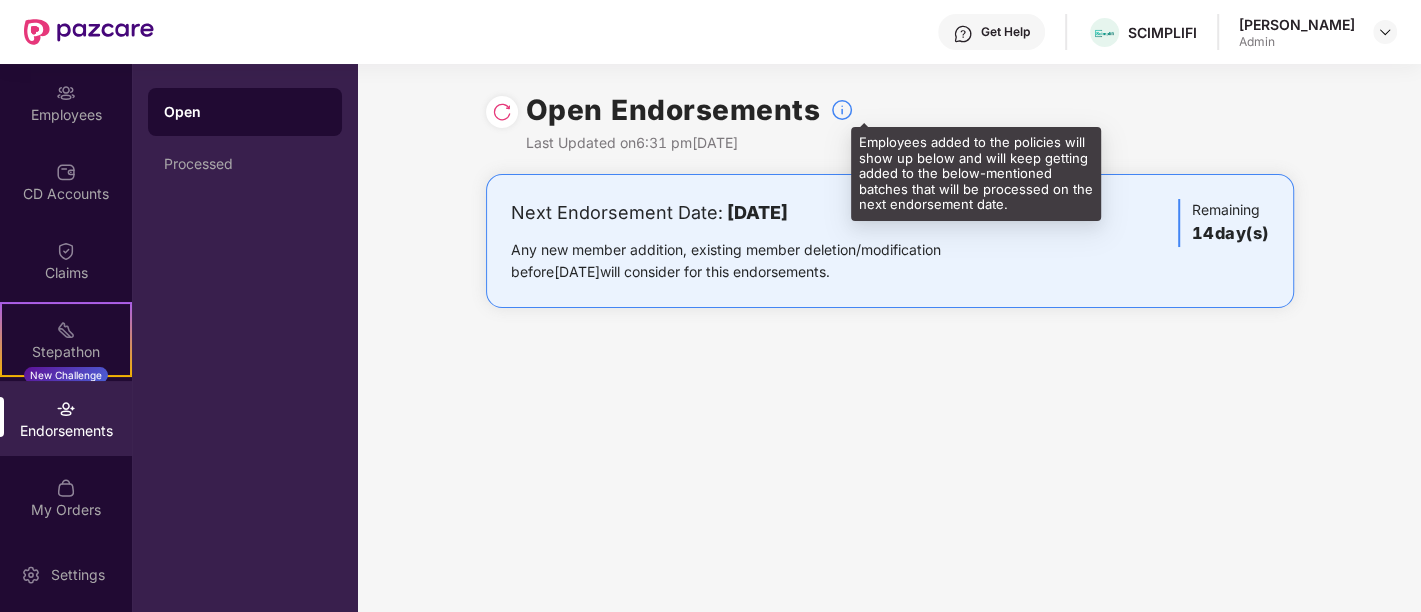 click at bounding box center [842, 110] 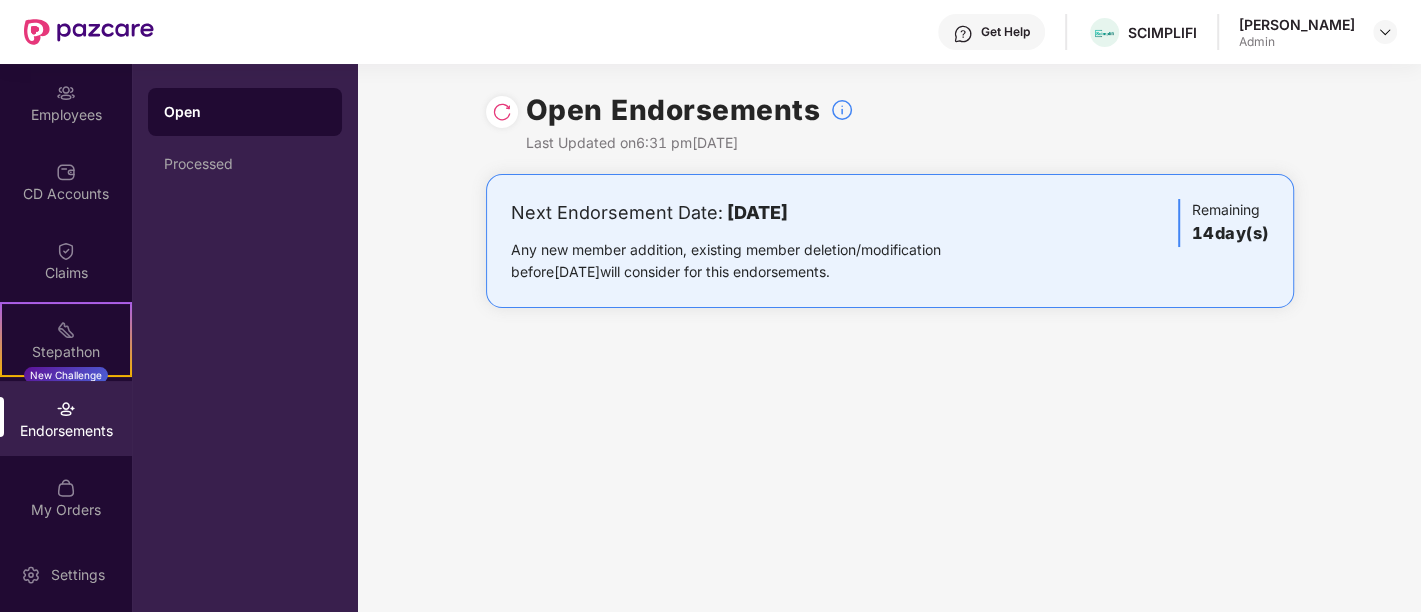 drag, startPoint x: 735, startPoint y: 388, endPoint x: 630, endPoint y: 434, distance: 114.6342 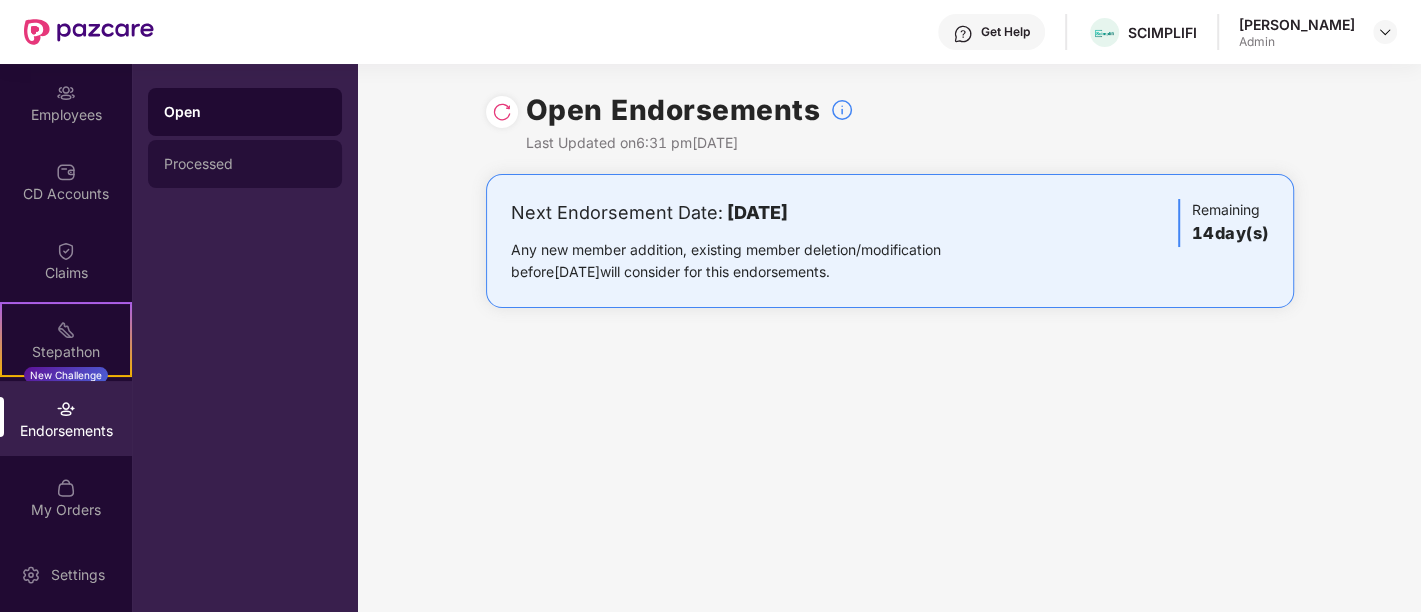 click on "Processed" at bounding box center (245, 164) 